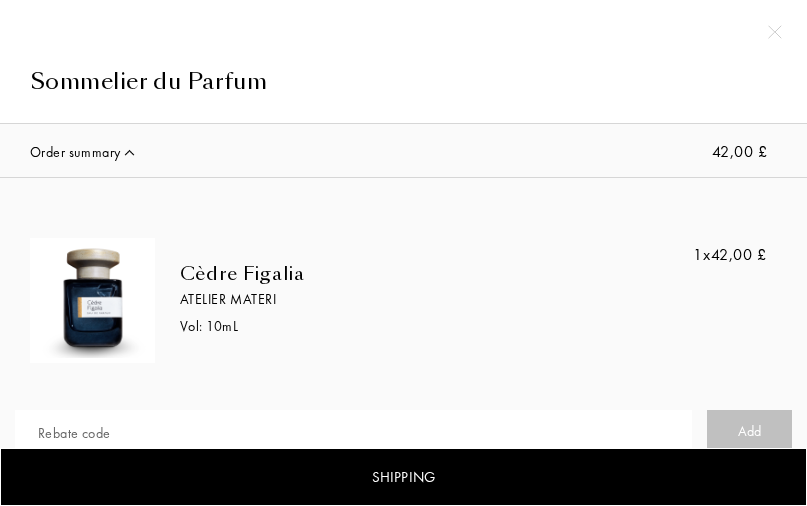 select on "UK" 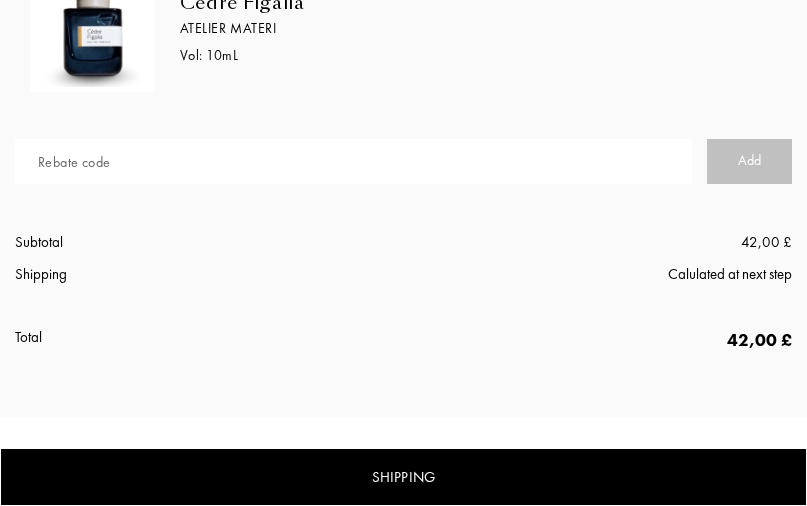 click at bounding box center [353, 161] 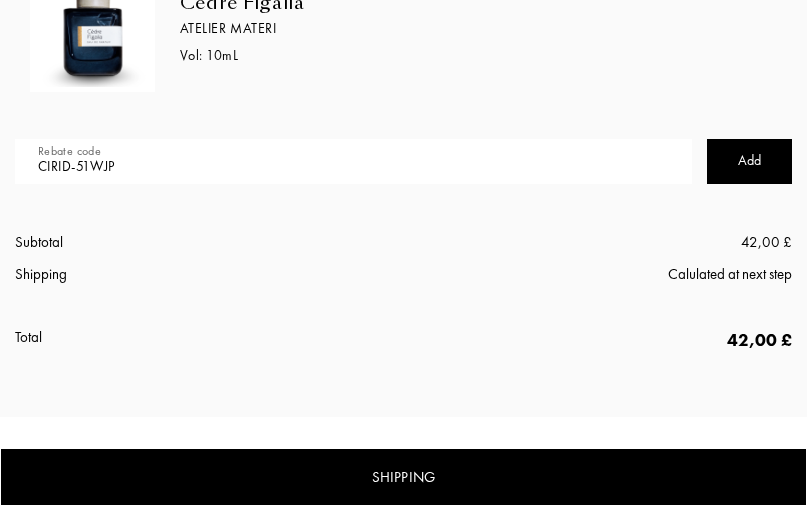 type on "CIRID-51WJP" 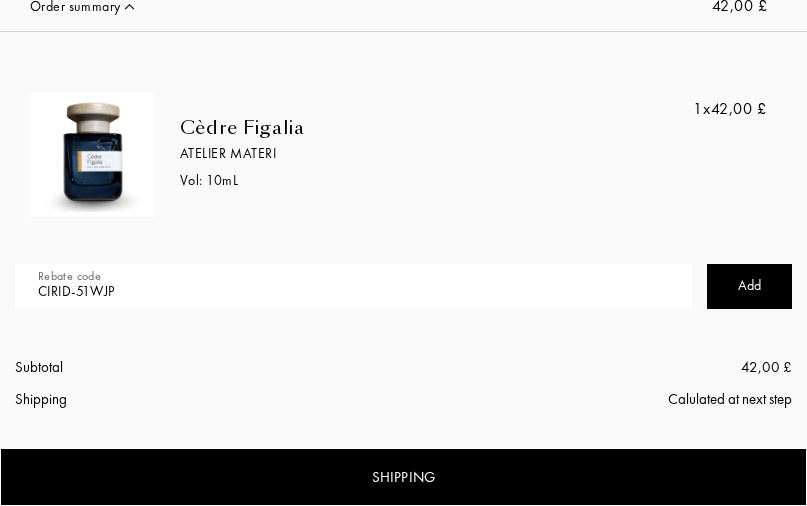 scroll, scrollTop: 0, scrollLeft: 0, axis: both 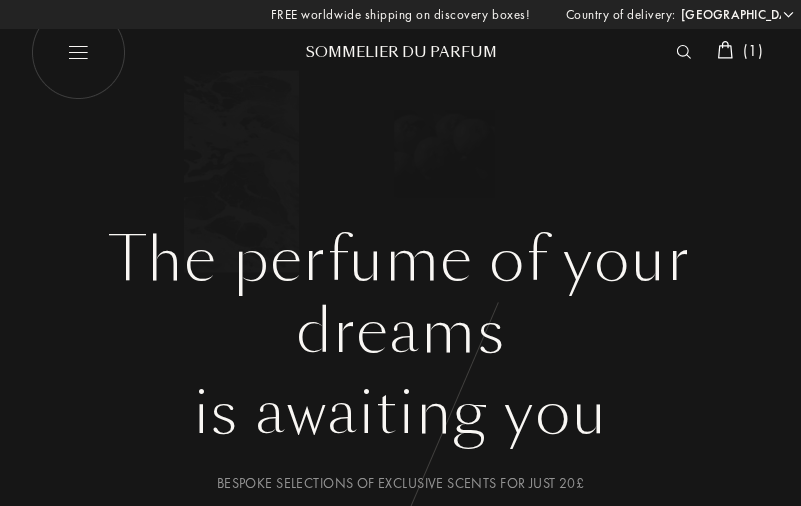 select on "UK" 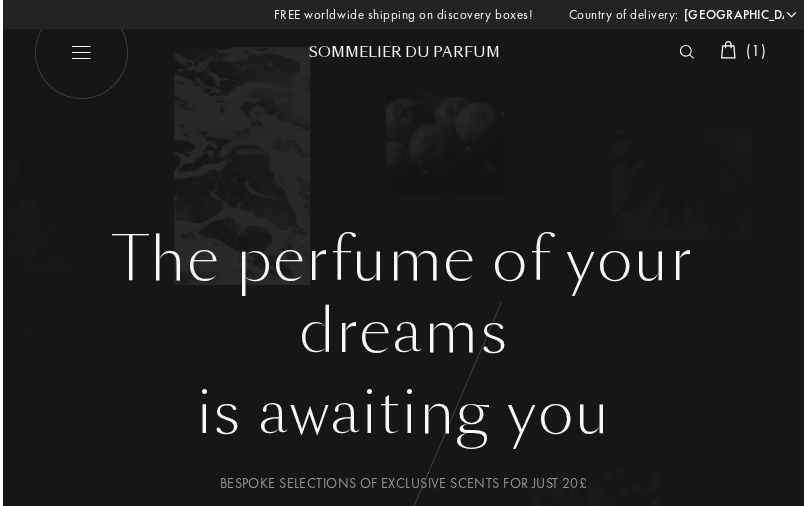 scroll, scrollTop: 0, scrollLeft: 0, axis: both 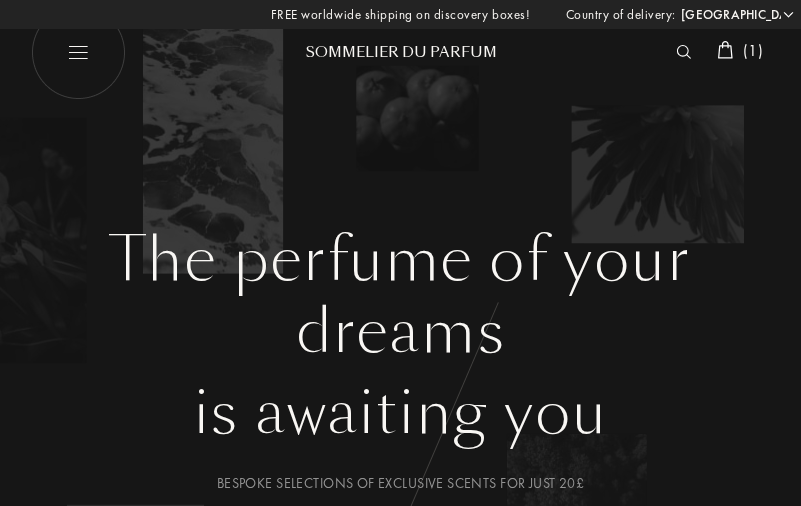click at bounding box center [77, 52] 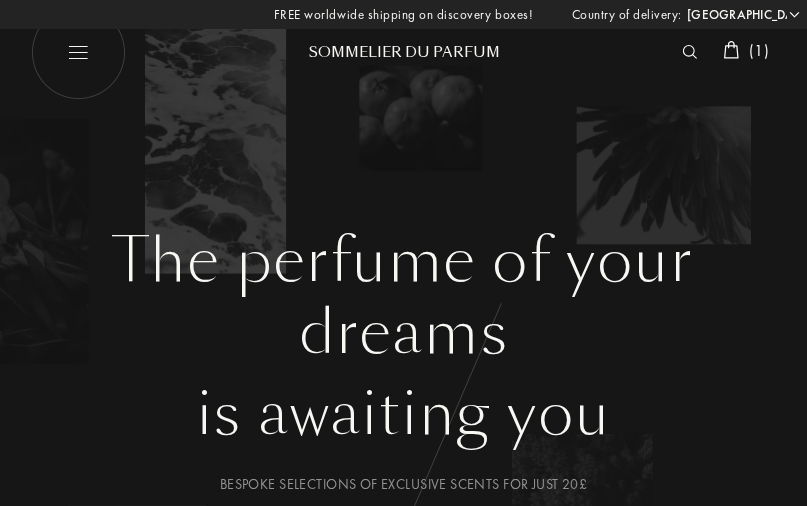 select on "UK" 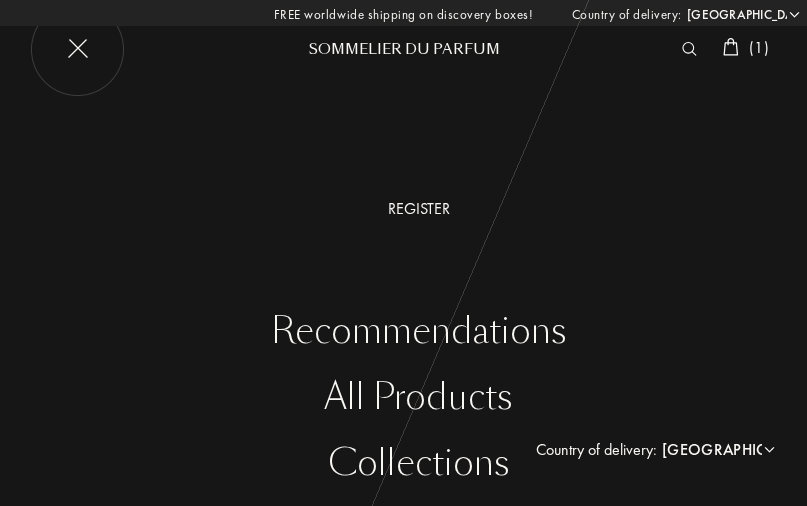 scroll, scrollTop: 0, scrollLeft: 0, axis: both 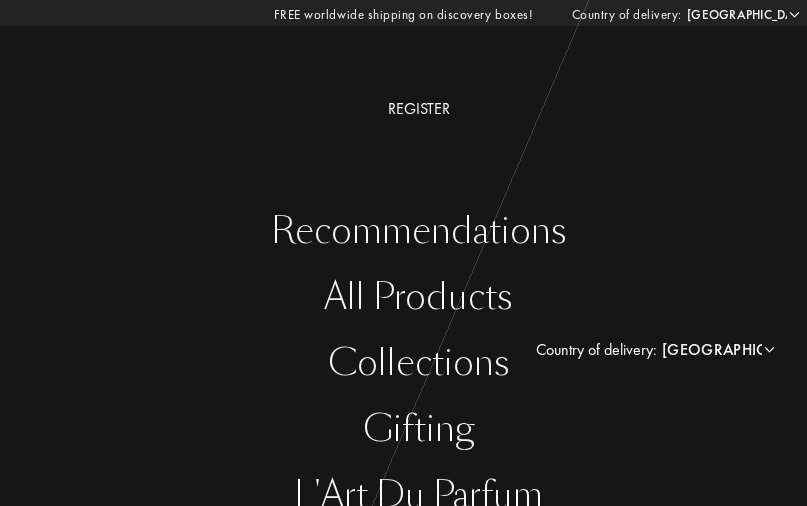 click on "Gifting" at bounding box center [418, 429] 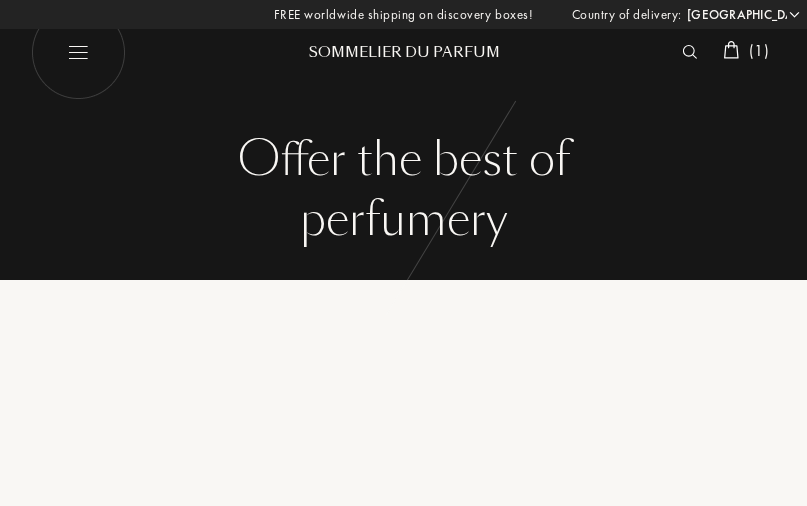 select on "UK" 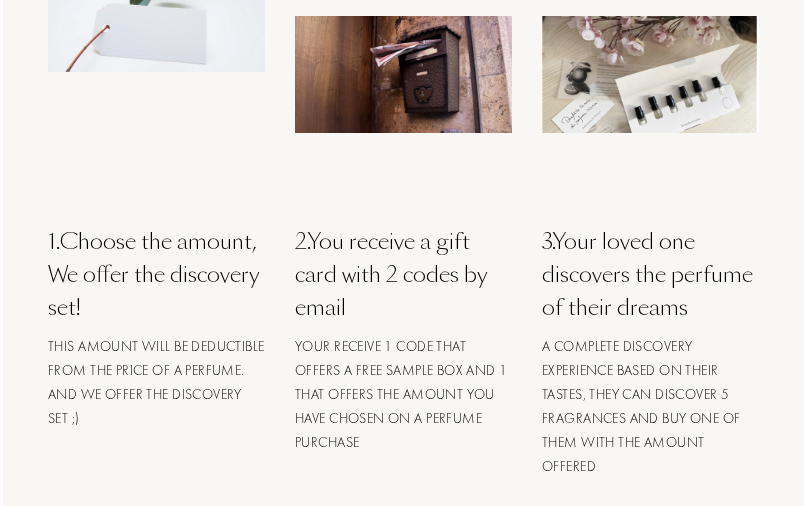 scroll, scrollTop: 0, scrollLeft: 0, axis: both 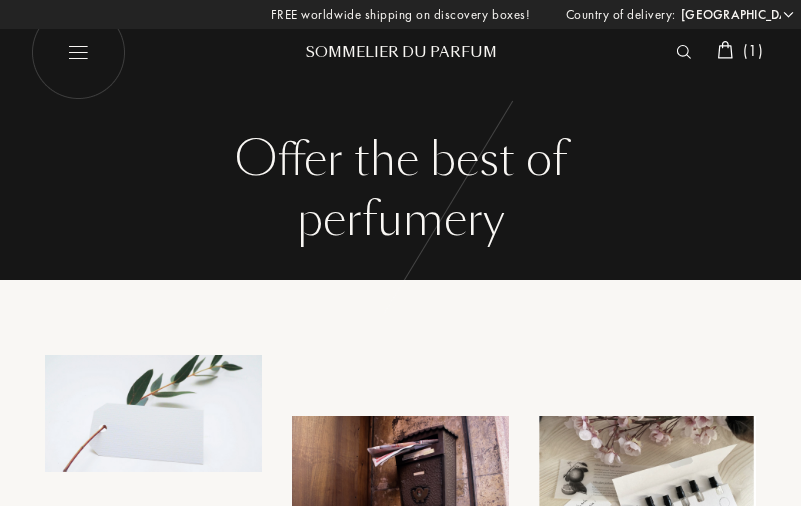 click at bounding box center [77, 52] 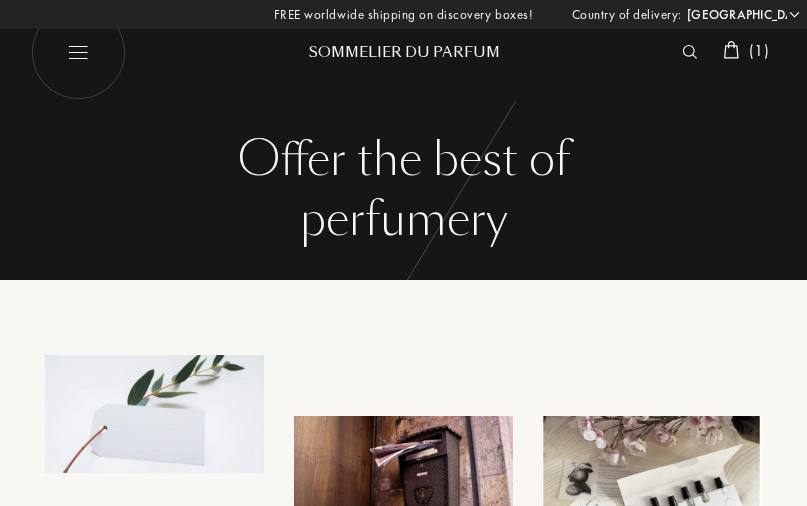 select on "UK" 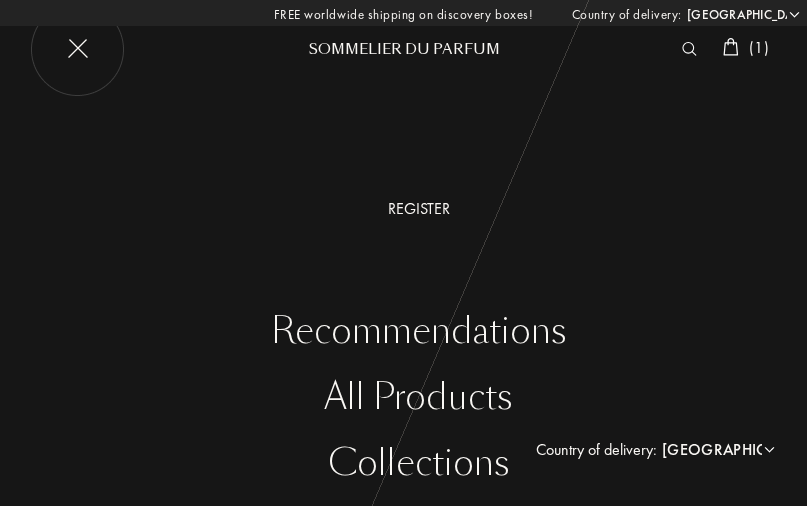 click on "All products" at bounding box center [418, 397] 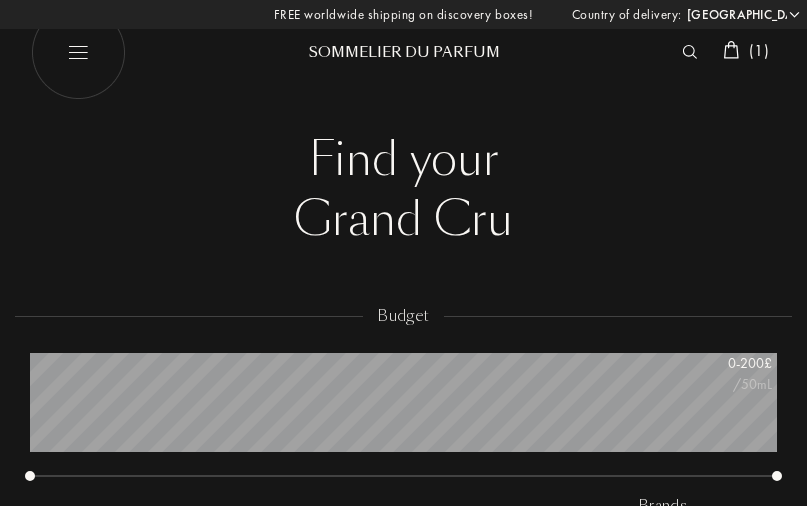 select on "UK" 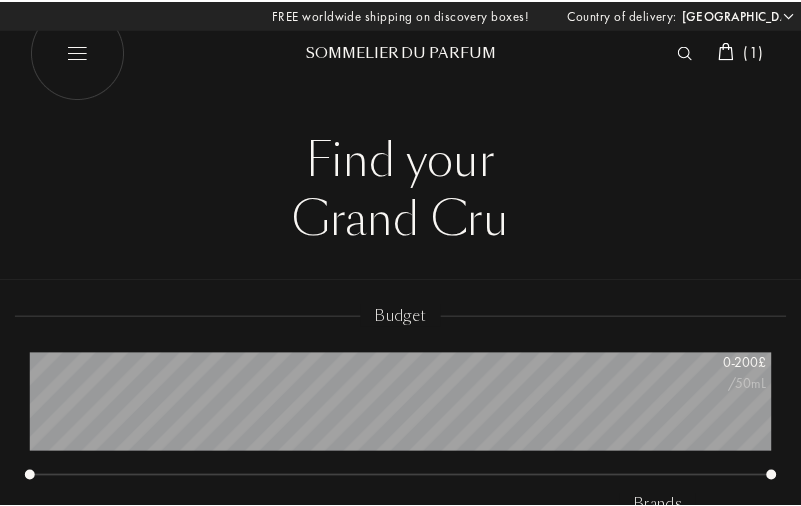 scroll, scrollTop: 0, scrollLeft: 0, axis: both 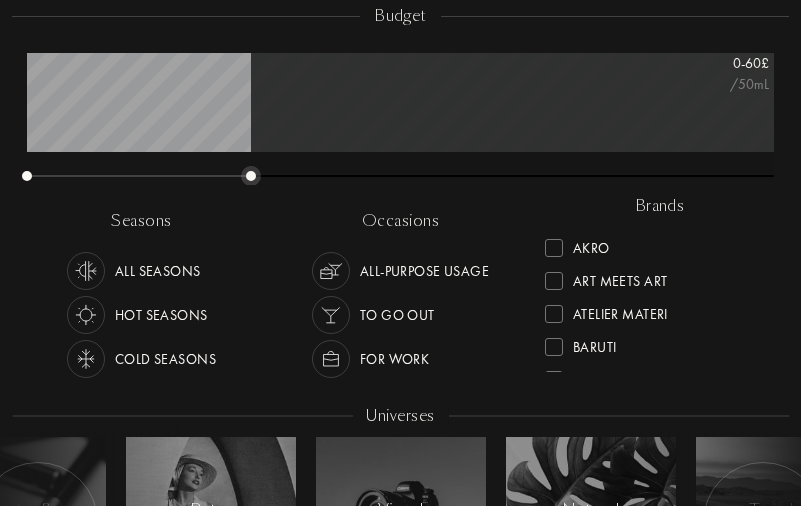 click on "0  -  60 £ /50mL" at bounding box center [400, 118] 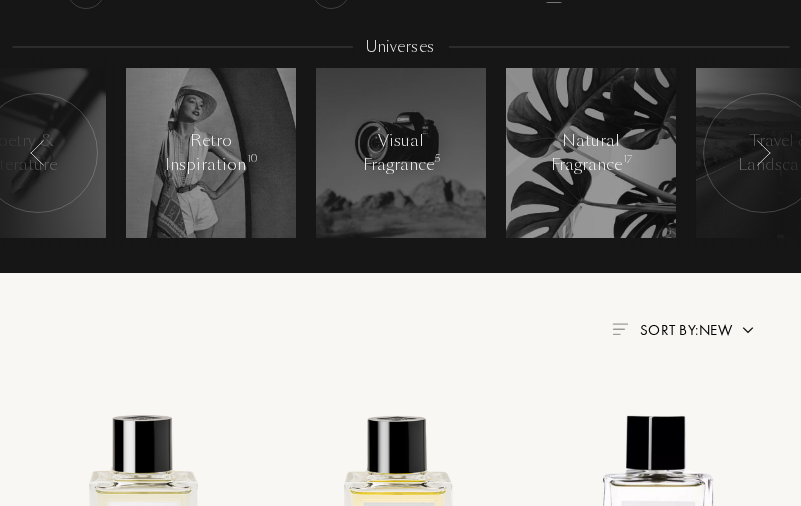 scroll, scrollTop: 700, scrollLeft: 0, axis: vertical 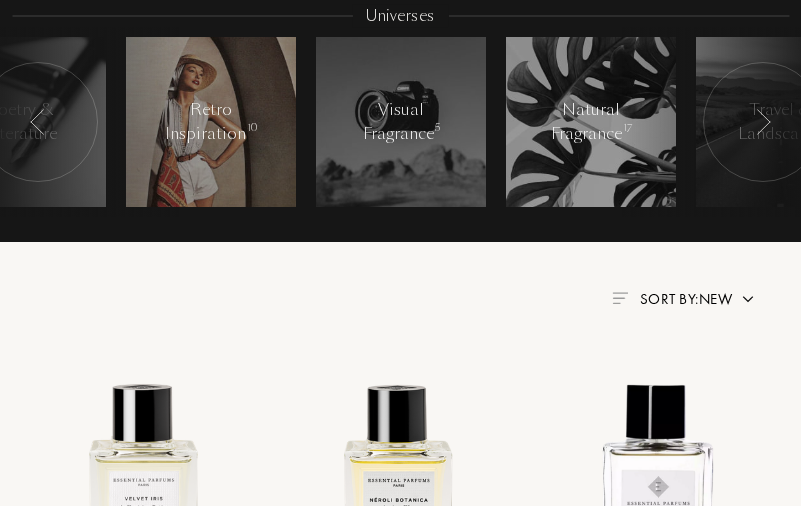 click on "Retro Inspiration 10" at bounding box center (210, 122) 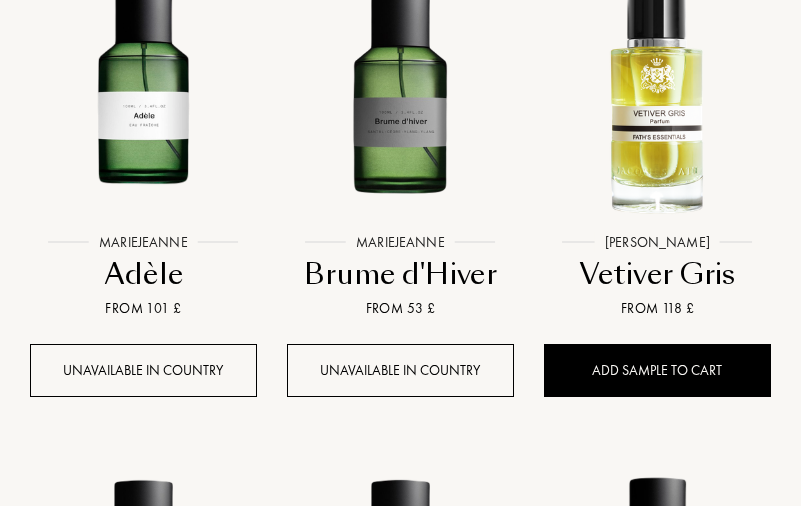 scroll, scrollTop: 600, scrollLeft: 0, axis: vertical 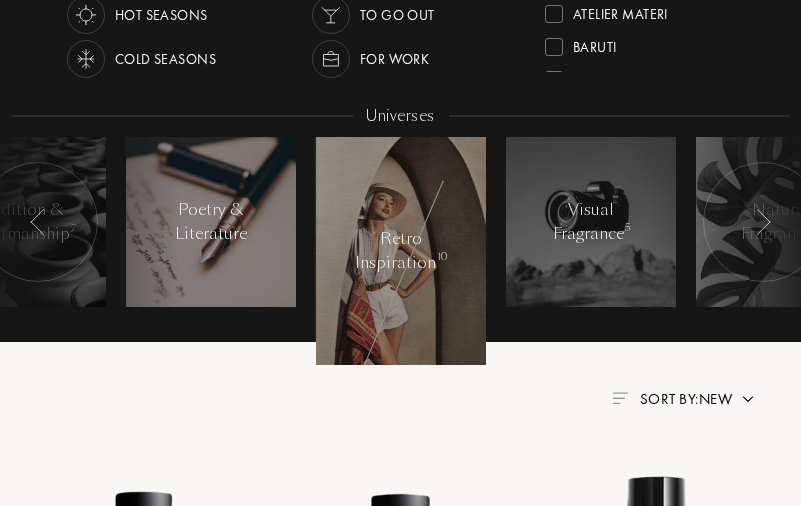click on "Poetry & Literature" at bounding box center [210, 222] 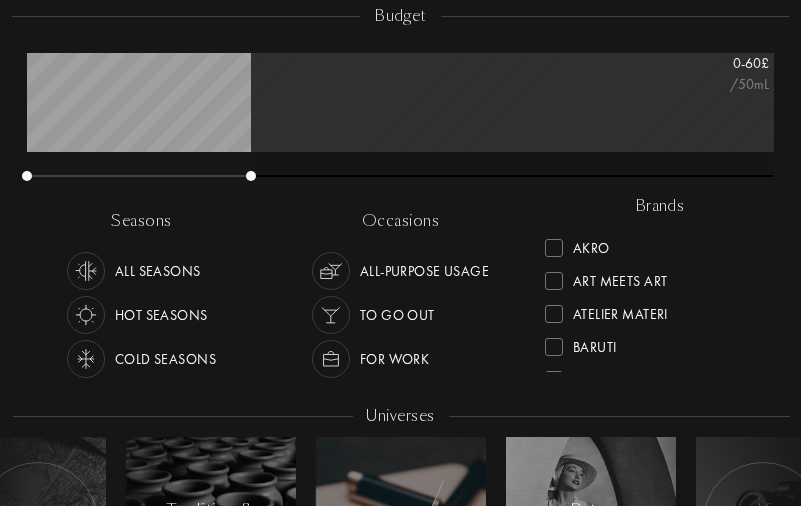 scroll, scrollTop: 400, scrollLeft: 0, axis: vertical 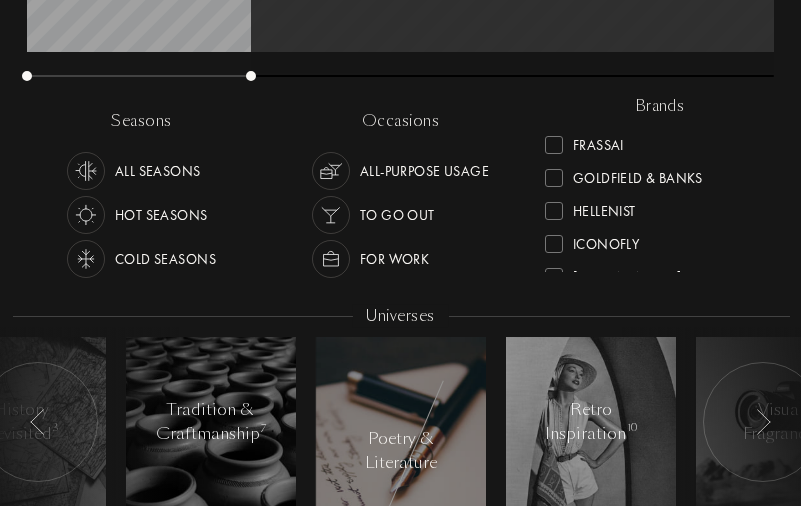 click on "Poetry & Literature" at bounding box center (400, 451) 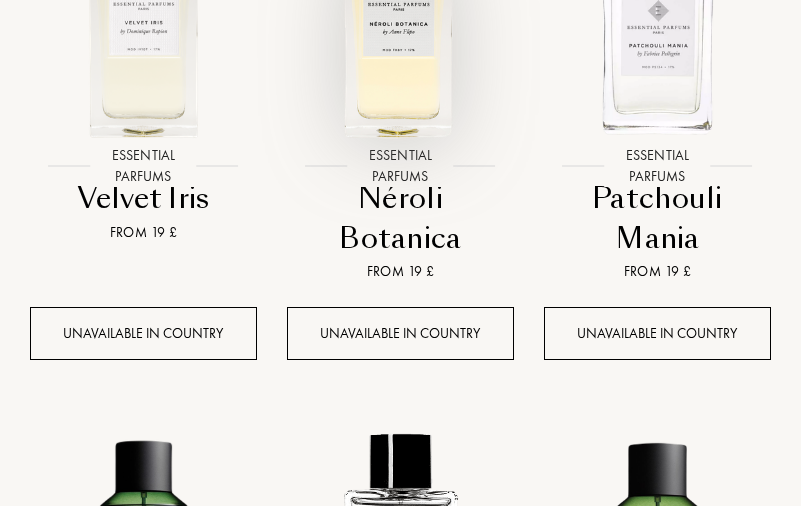 scroll, scrollTop: 1200, scrollLeft: 0, axis: vertical 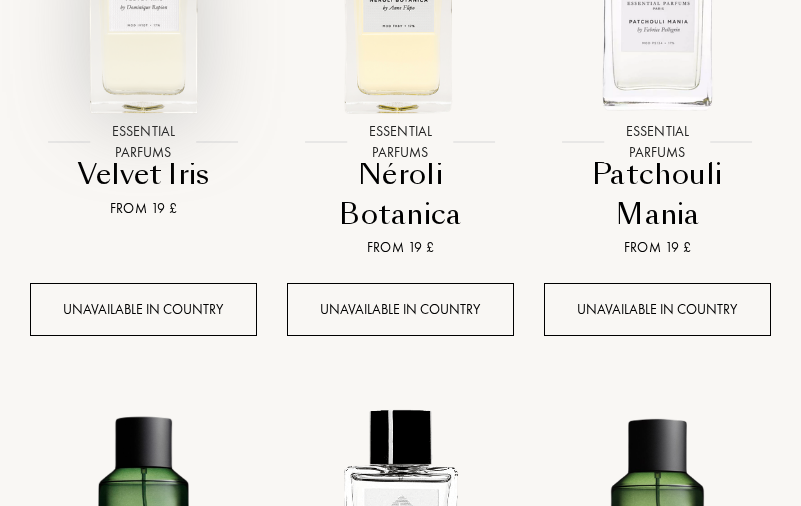 click at bounding box center [143, -4] 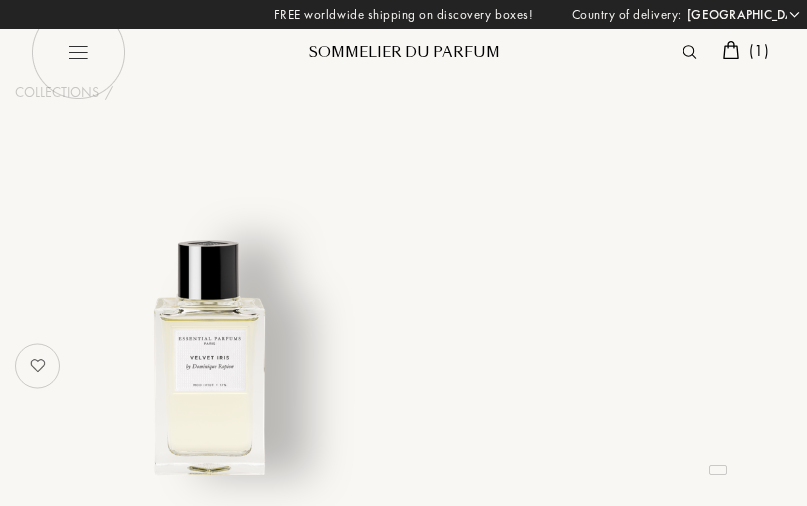 select on "UK" 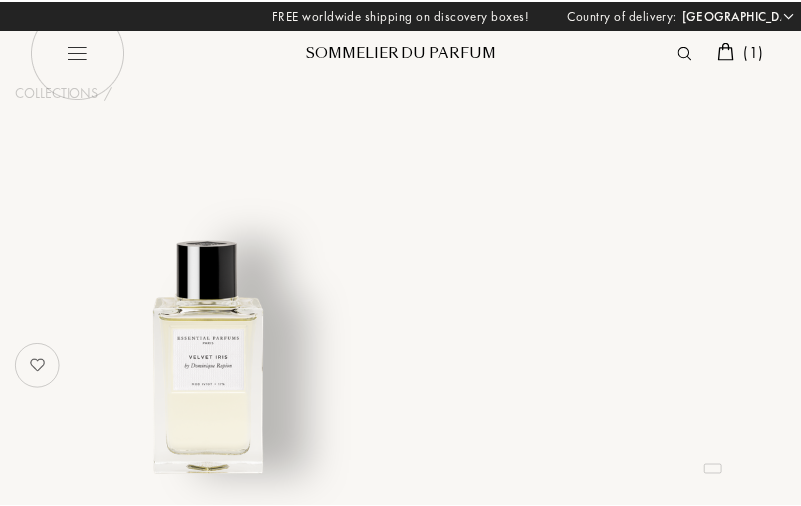 scroll, scrollTop: 0, scrollLeft: 0, axis: both 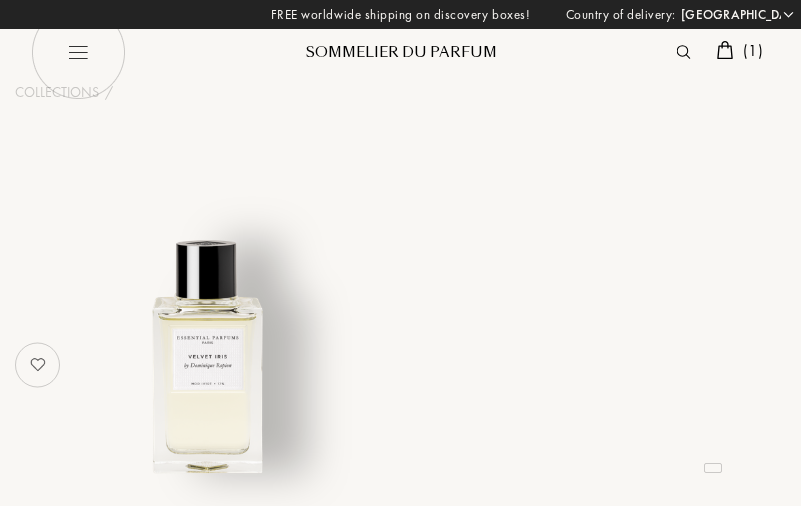 select on "3" 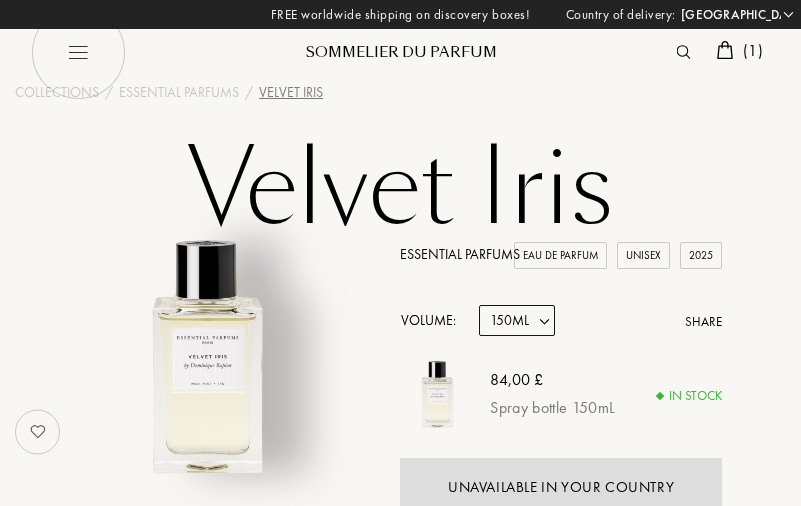 click on "2025" at bounding box center (701, 255) 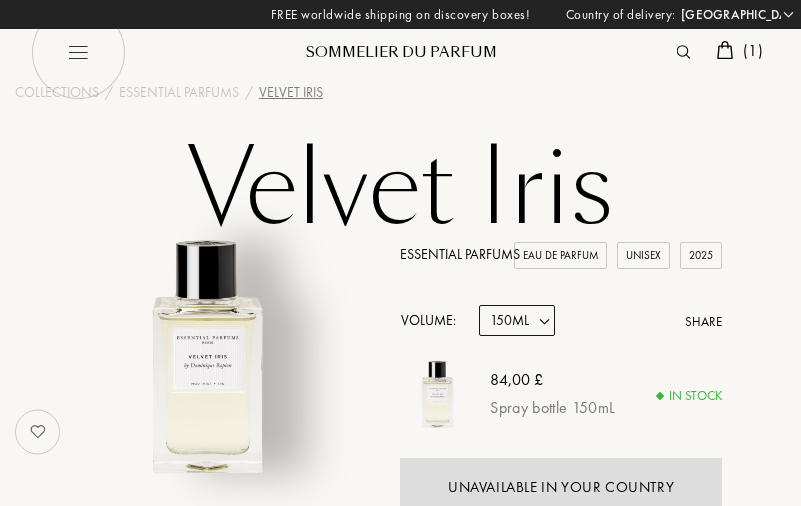click on "Sample 10mL 100mL 150mL" at bounding box center [517, 320] 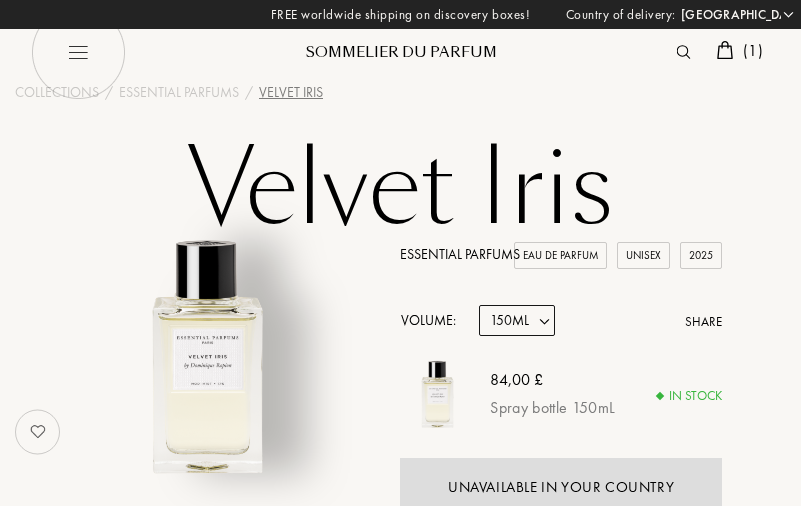 select on "1" 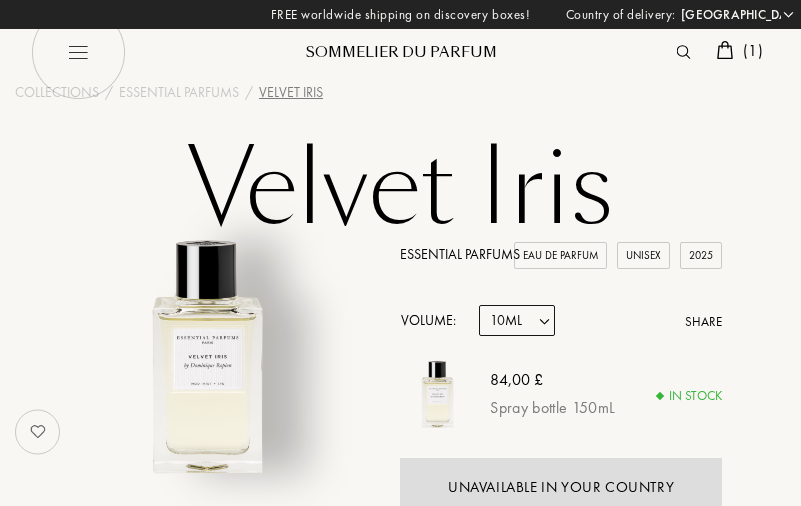 click on "Sample 10mL 100mL 150mL" at bounding box center (517, 320) 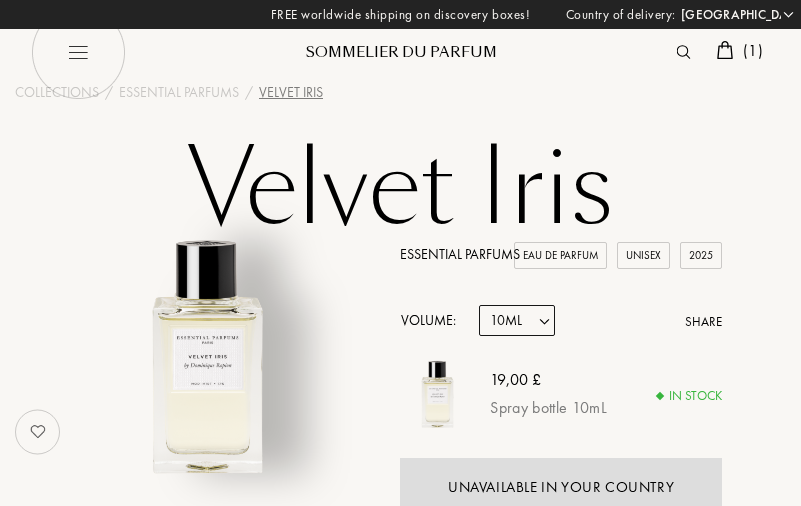 click on "Essential Parfums" at bounding box center [460, 254] 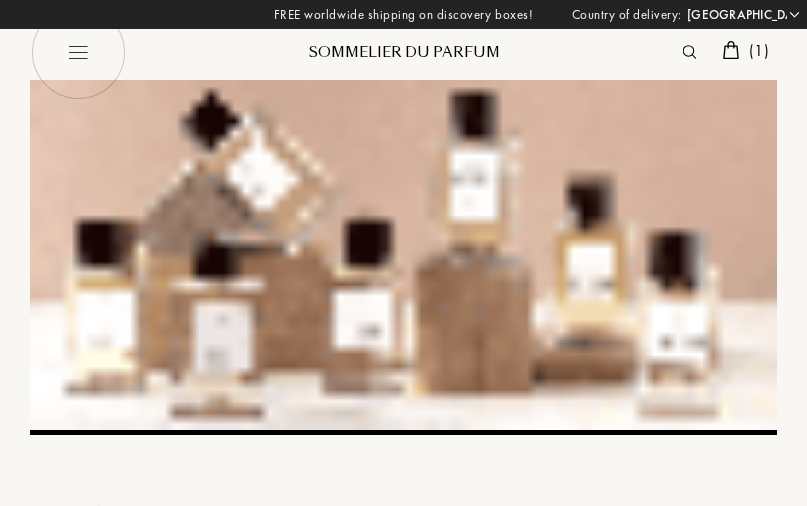 select on "UK" 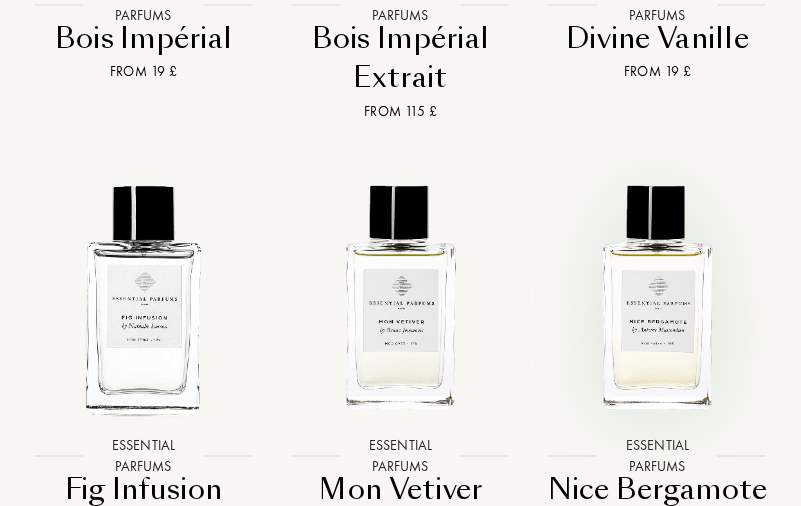 scroll, scrollTop: 2600, scrollLeft: 0, axis: vertical 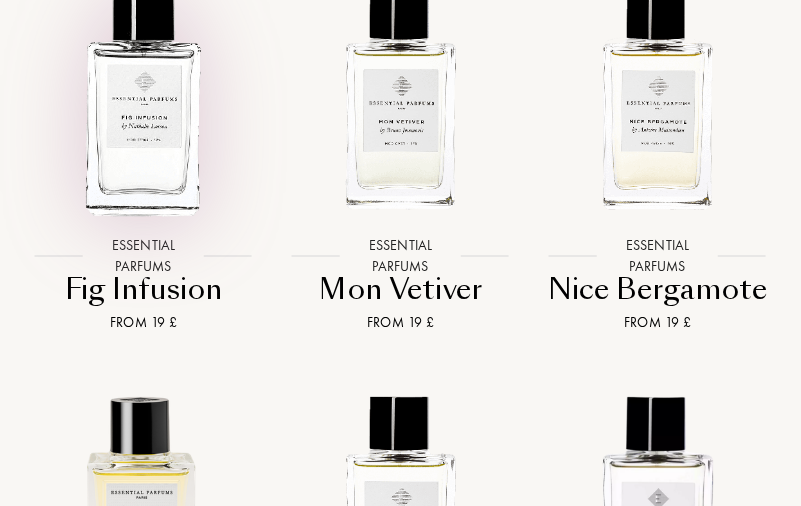 click at bounding box center [143, 97] 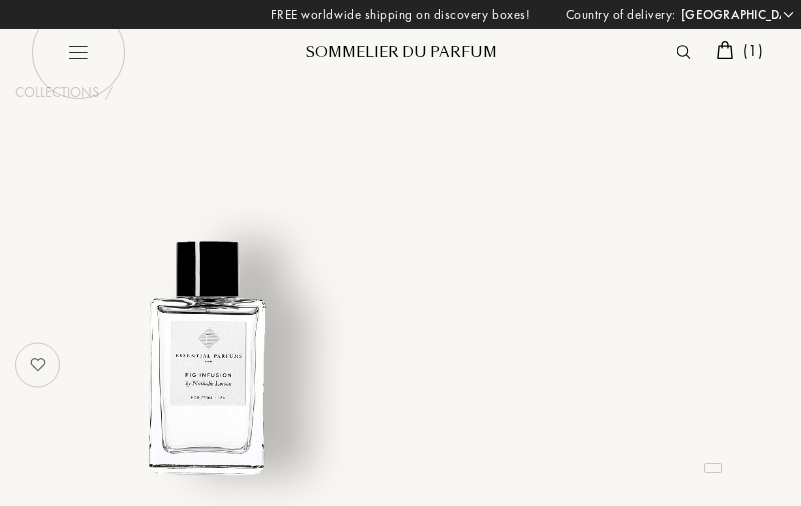 select on "UK" 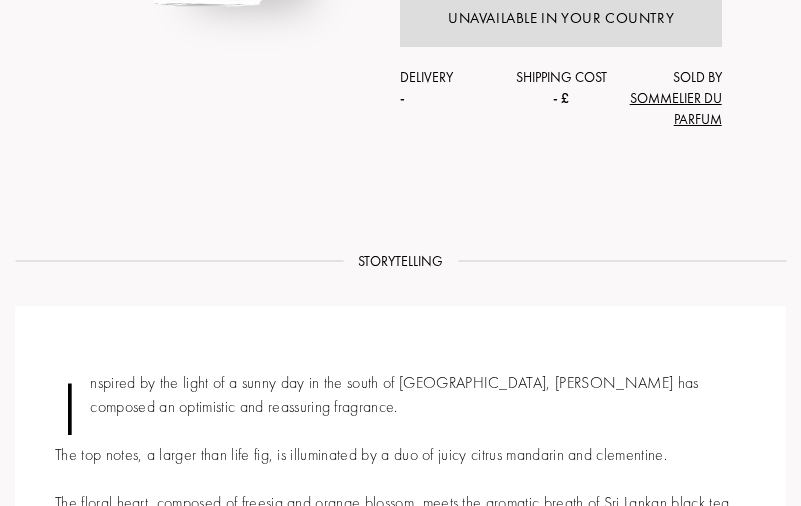 scroll, scrollTop: 700, scrollLeft: 0, axis: vertical 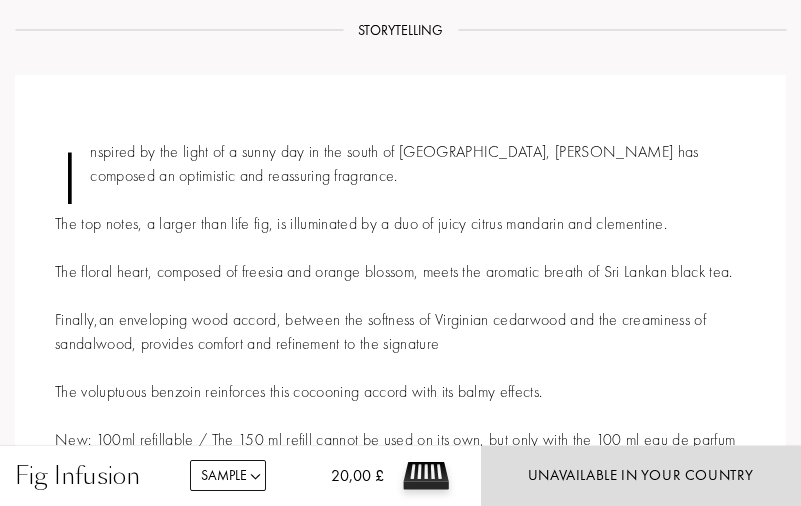 click on "Inspired by the light of a sunny day in the south of [GEOGRAPHIC_DATA], [PERSON_NAME] has composed an optimistic and reassuring fragrance.
The top notes, a larger than life fig, is illuminated by a duo of juicy citrus mandarin and clementine.
The floral heart, composed of freesia and orange blossom, meets the aromatic breath of Sri Lankan black tea.
Finally,an enveloping wood accord, between the softness of Virginian cedarwood and the creaminess of sandalwood, provides comfort and refinement to the signature
The voluptuous benzoin reinforces this cocooning accord with its balmy effects.
New: 100ml refillable / The 150 ml refill cannot be used on its own, but only with the 100 ml eau de parfum marked 'refillable' on the case." at bounding box center (400, 308) 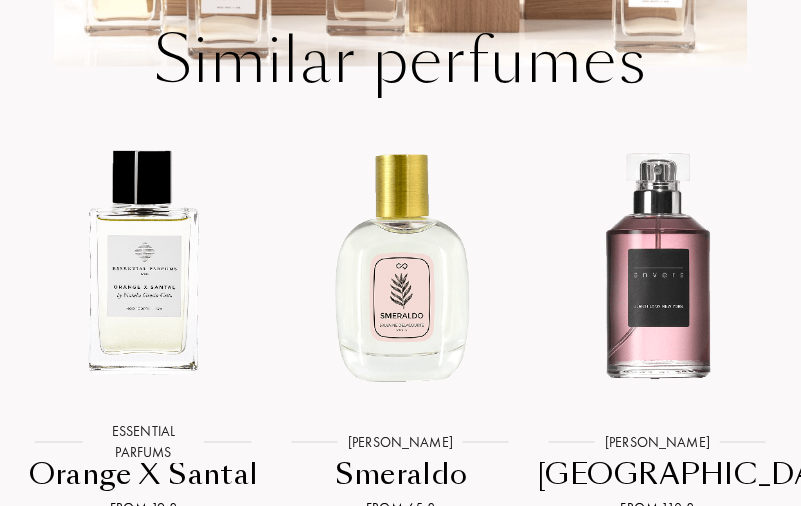 scroll, scrollTop: 3200, scrollLeft: 0, axis: vertical 